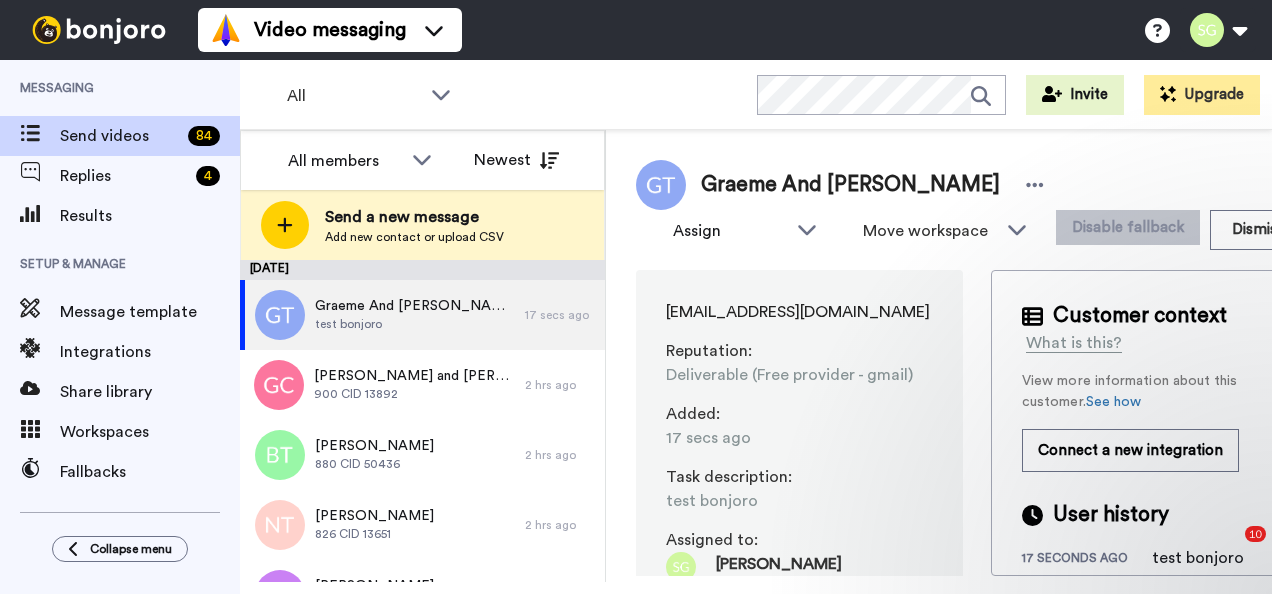 scroll, scrollTop: 0, scrollLeft: 0, axis: both 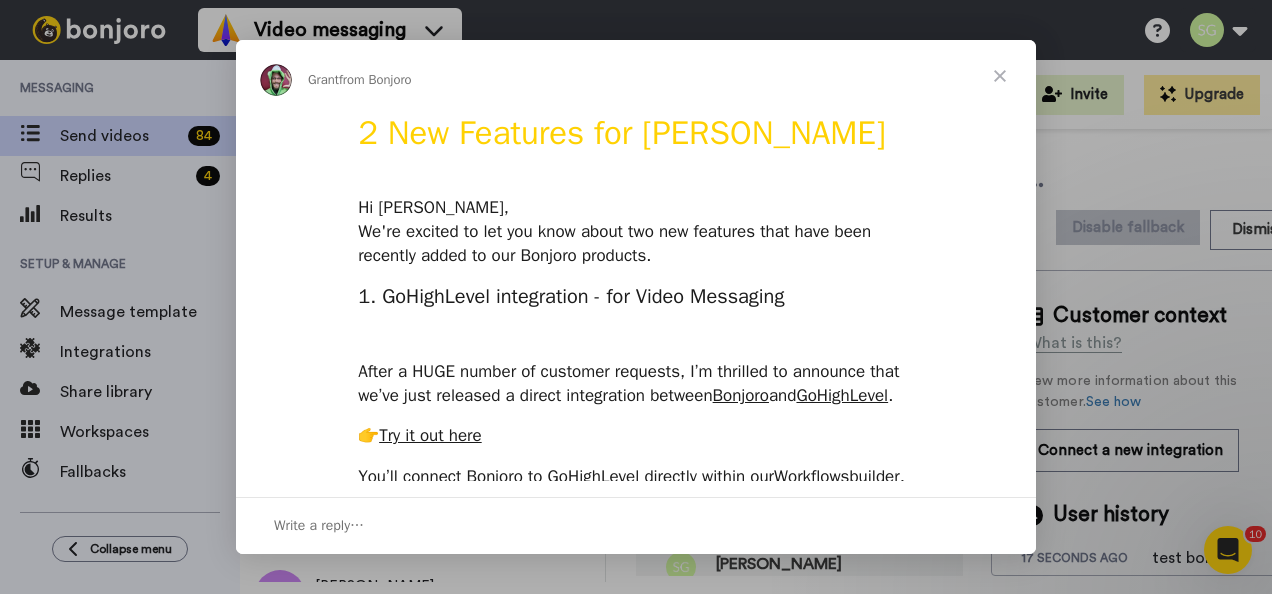 click at bounding box center [1000, 76] 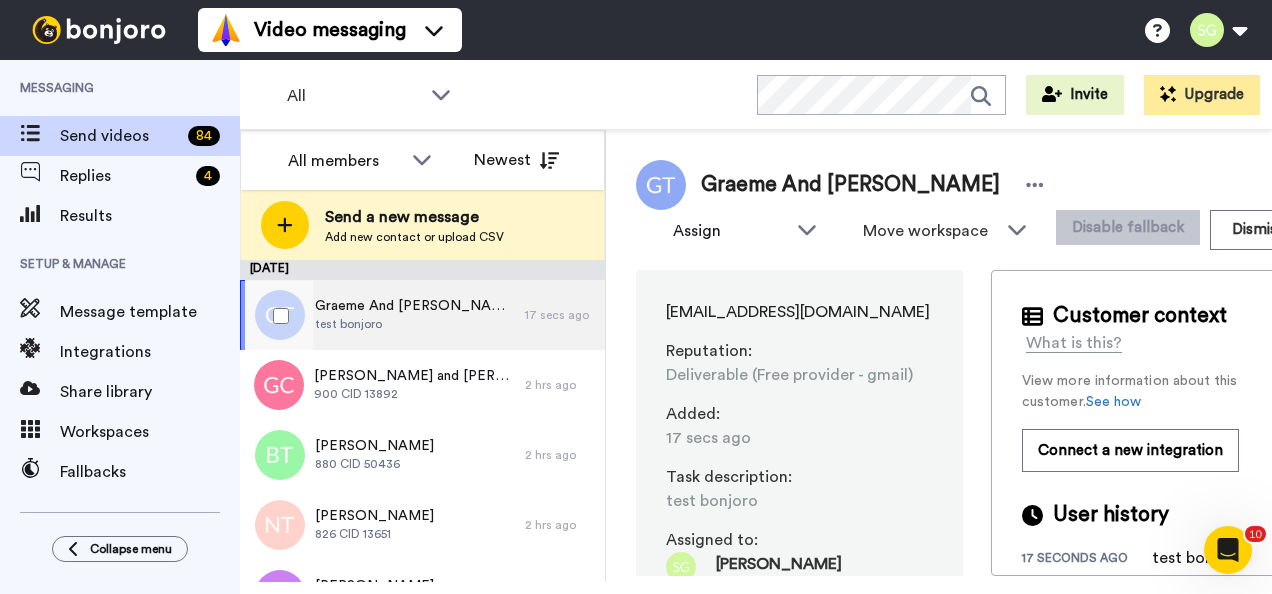 click on "Graeme And Fiona Turner" at bounding box center [415, 306] 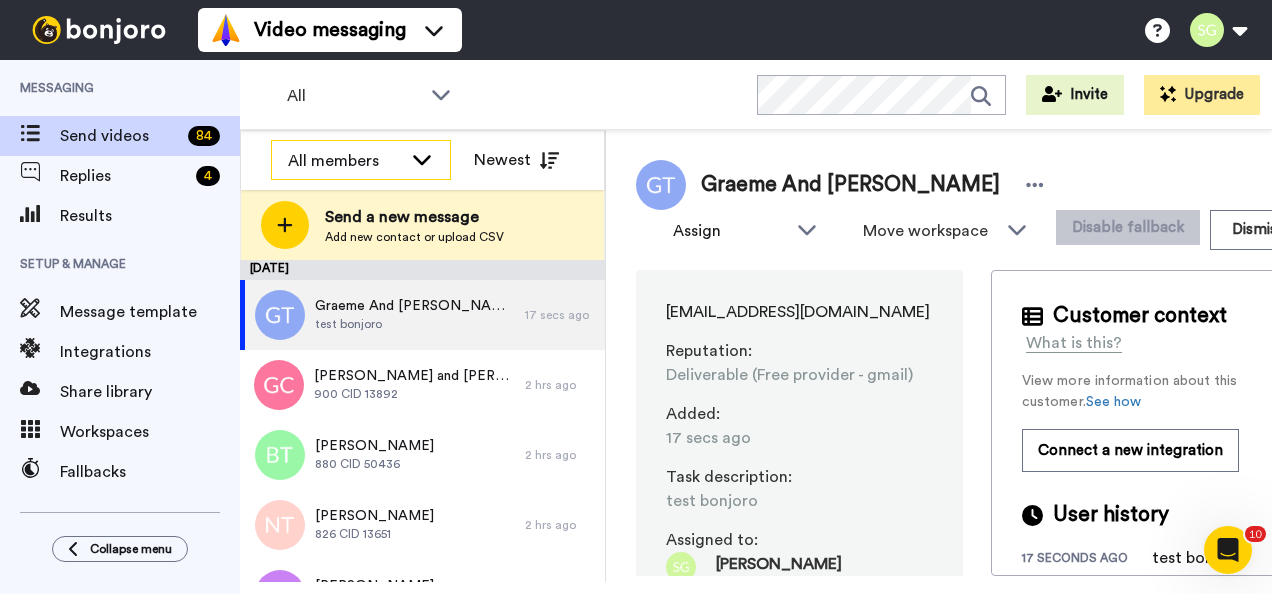 click 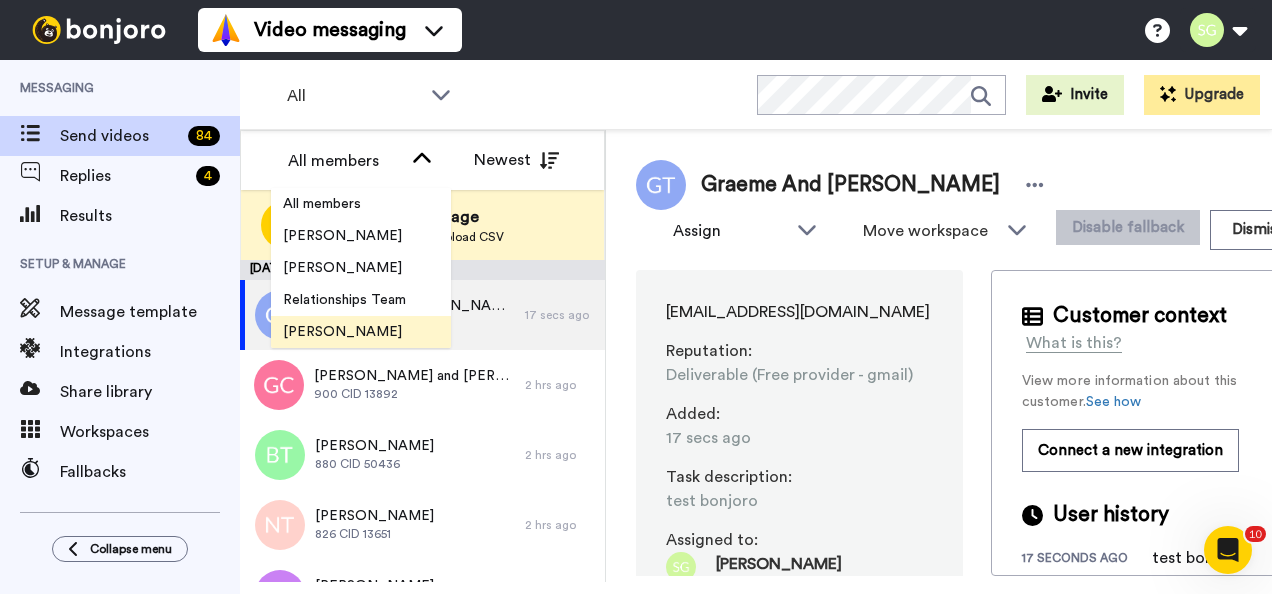 click on "[PERSON_NAME]" at bounding box center [342, 332] 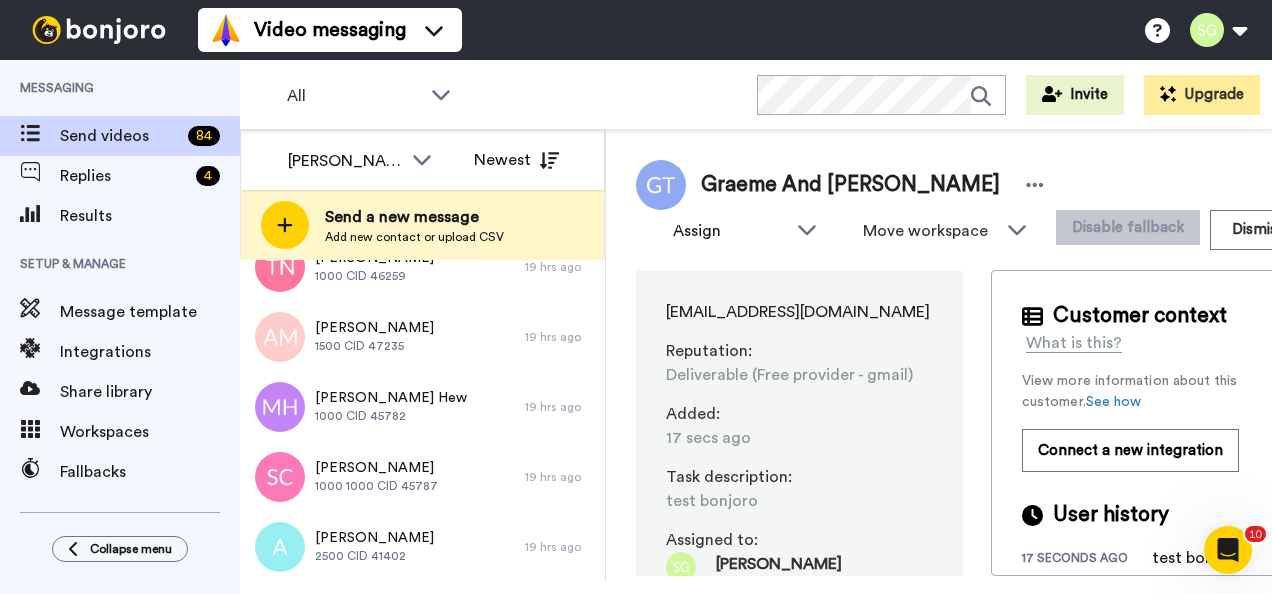 scroll, scrollTop: 0, scrollLeft: 0, axis: both 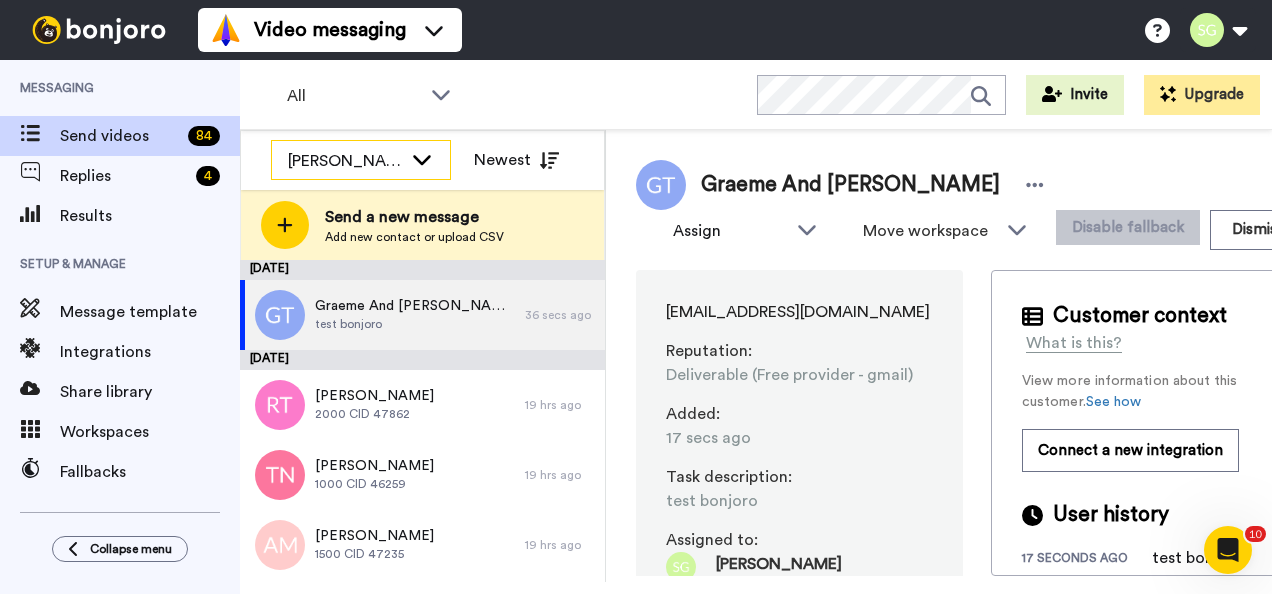 click on "[PERSON_NAME]" at bounding box center [345, 161] 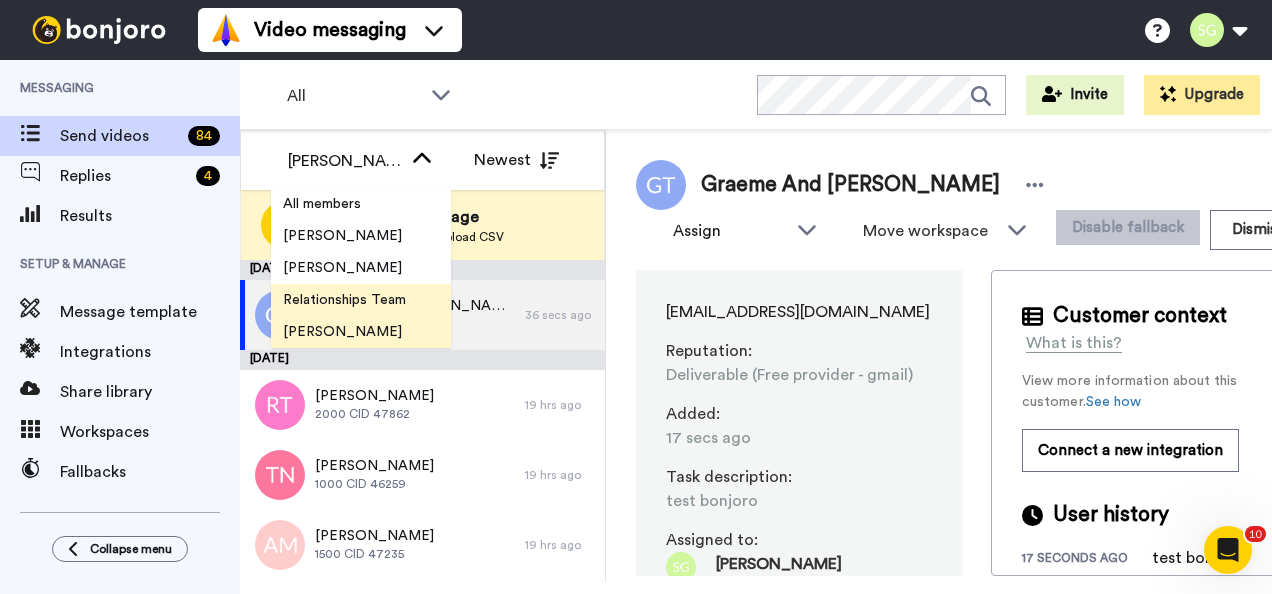 click on "Relationships Team" at bounding box center (344, 300) 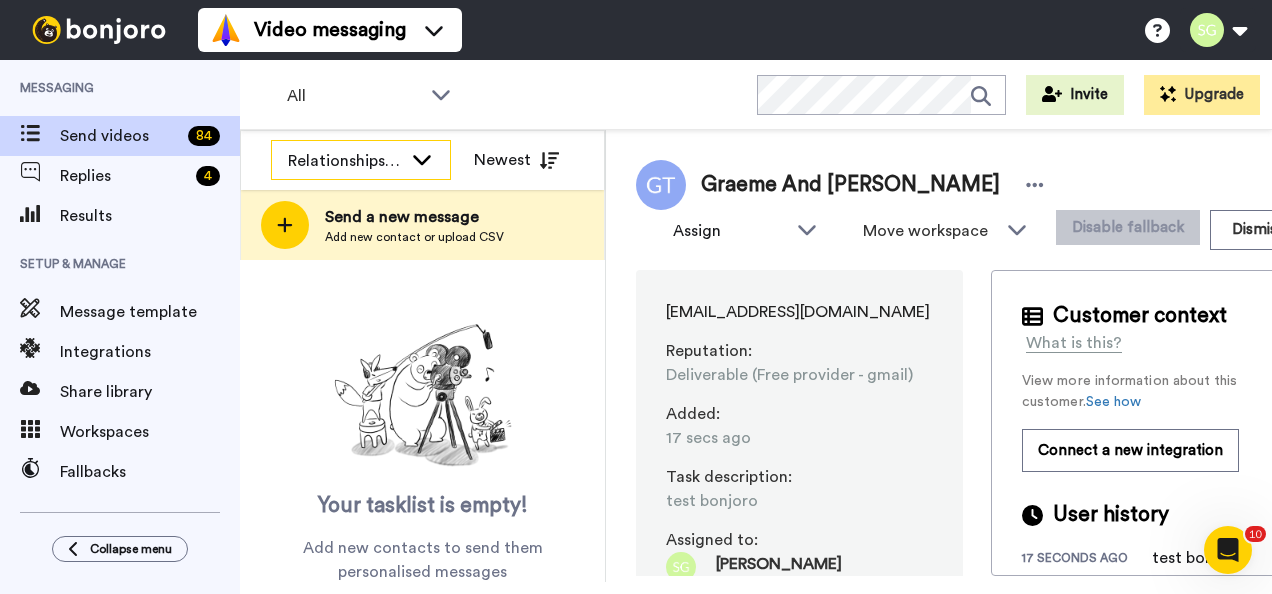 click on "Relationships Team" at bounding box center [361, 160] 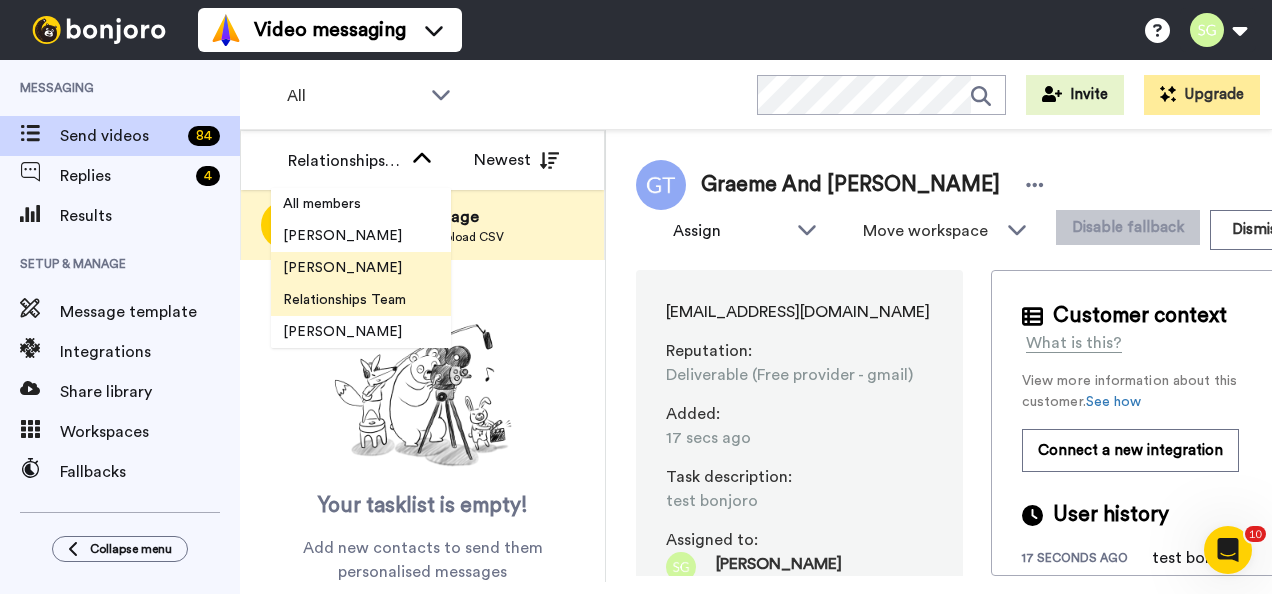click on "[PERSON_NAME]" at bounding box center (361, 268) 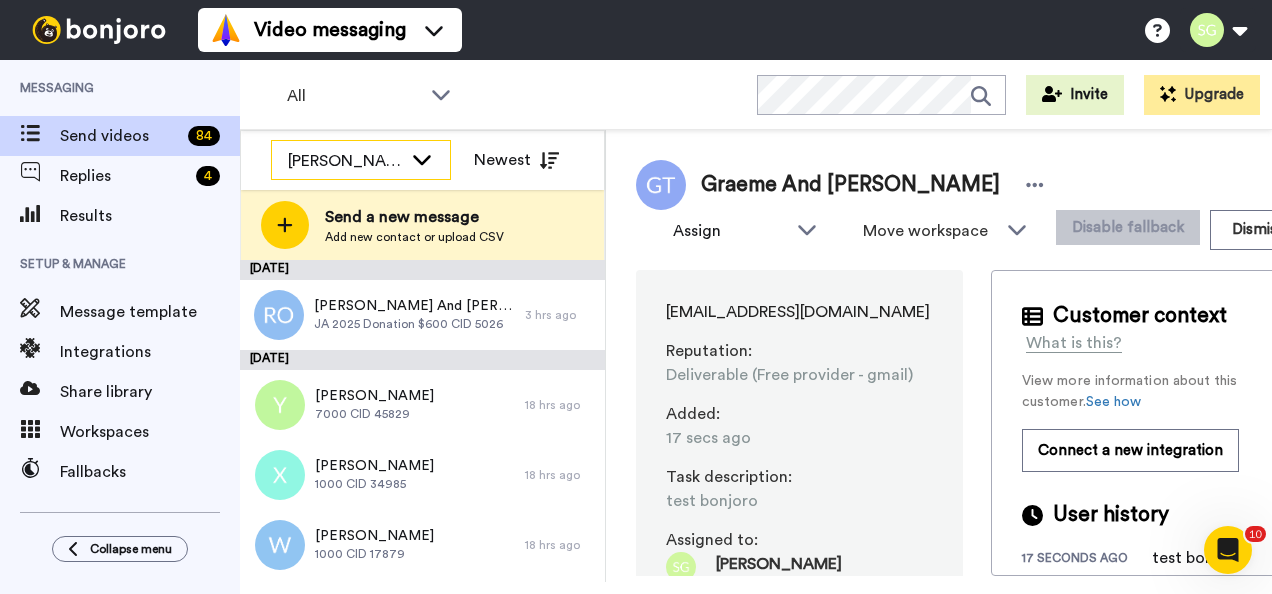 click on "[PERSON_NAME]" at bounding box center (345, 161) 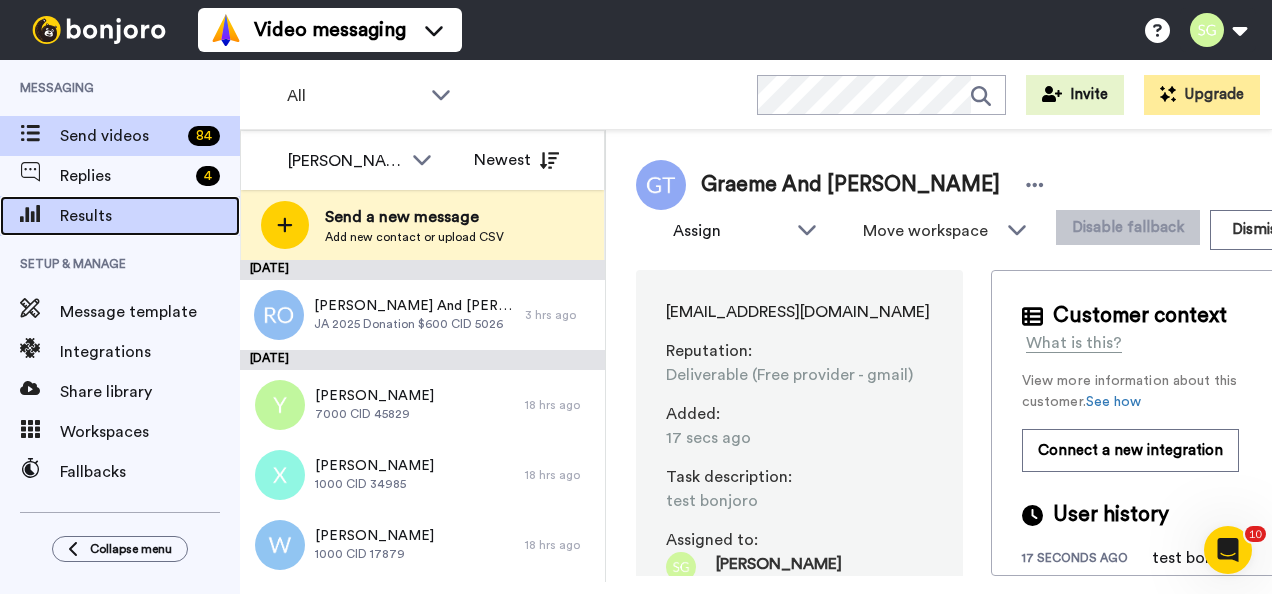 click on "Results" at bounding box center (150, 216) 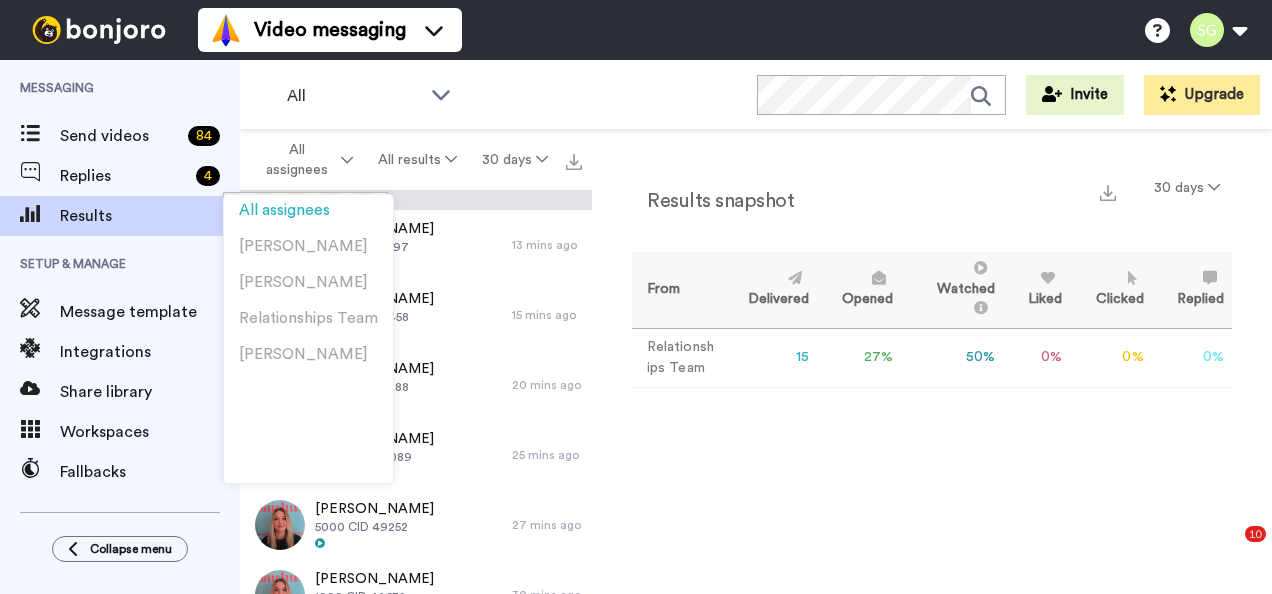 scroll, scrollTop: 0, scrollLeft: 0, axis: both 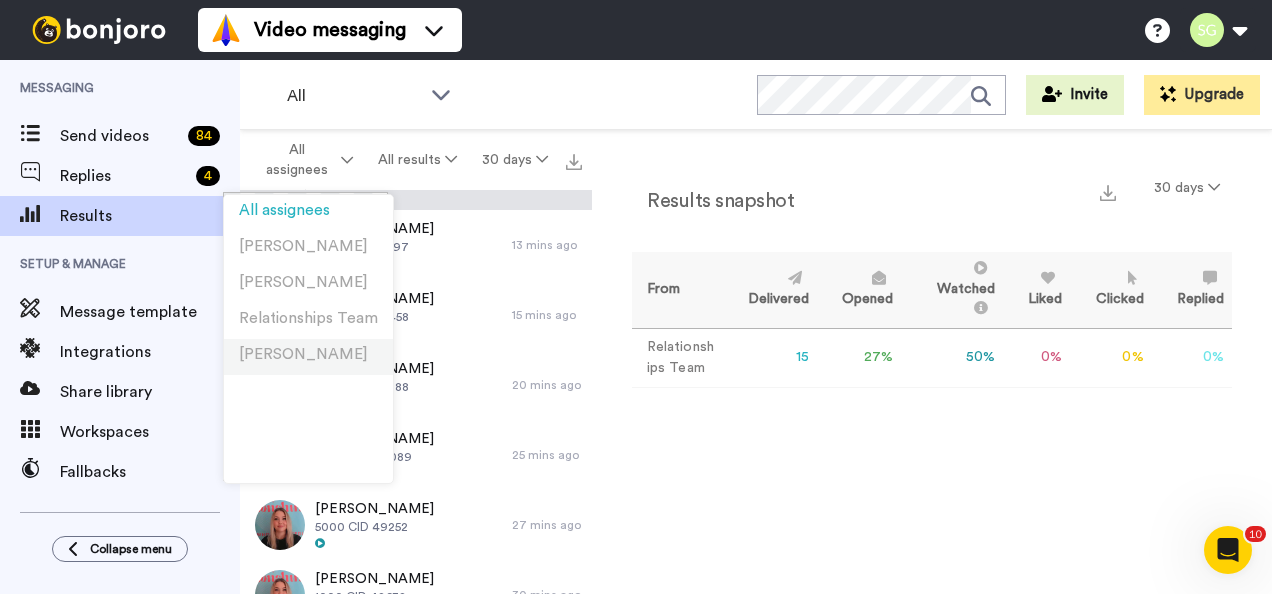 click on "[PERSON_NAME]" at bounding box center (303, 354) 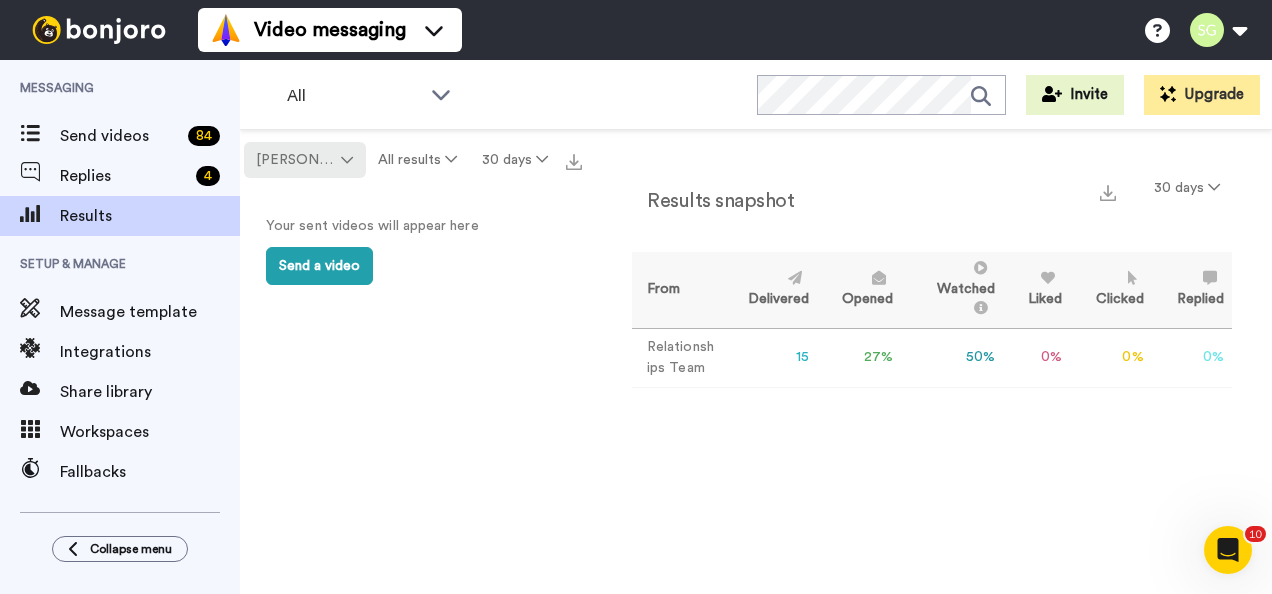 click on "[PERSON_NAME]" at bounding box center (296, 160) 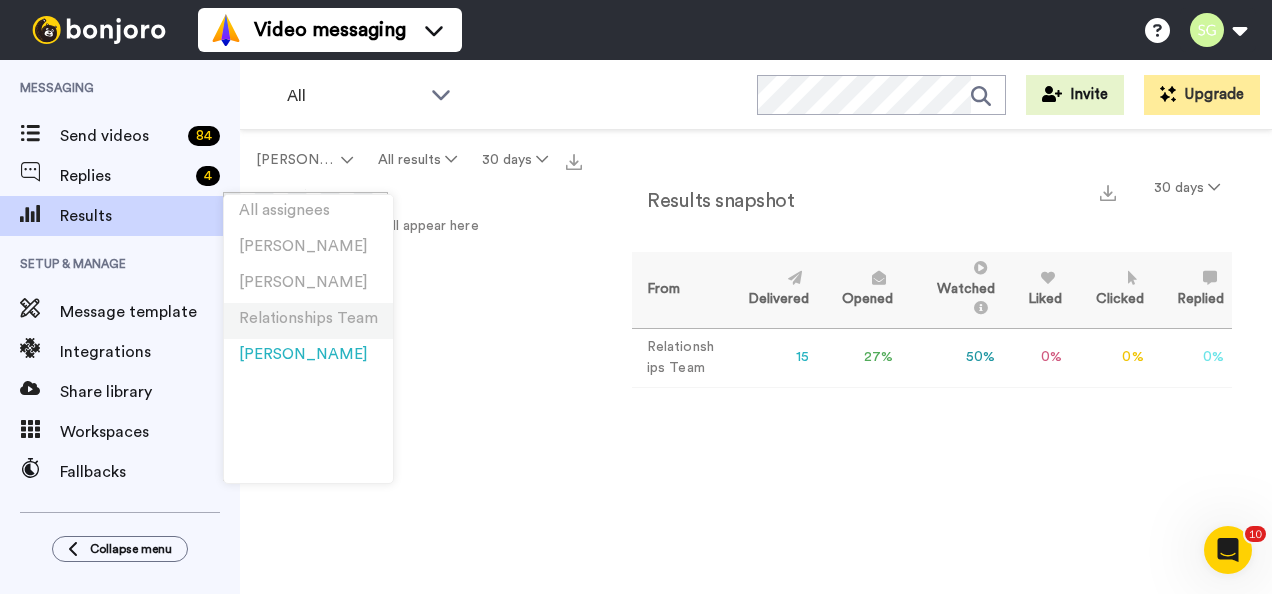 click on "Relationships Team" at bounding box center [308, 321] 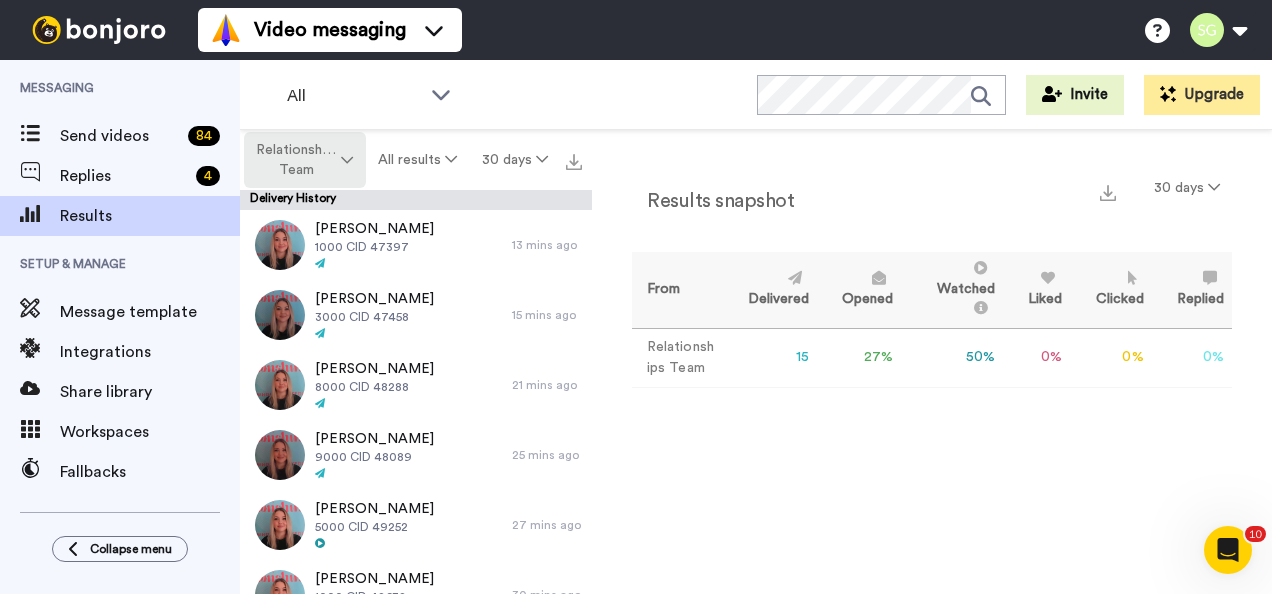 click on "Relationships Team" at bounding box center (296, 160) 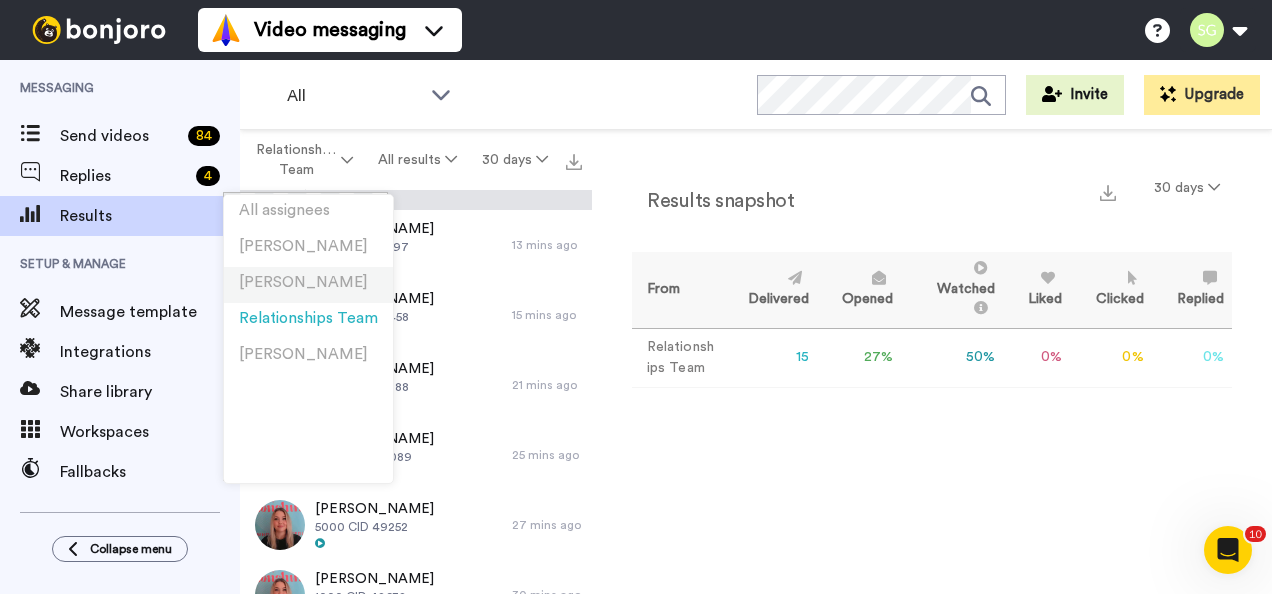 click on "[PERSON_NAME]" at bounding box center (308, 285) 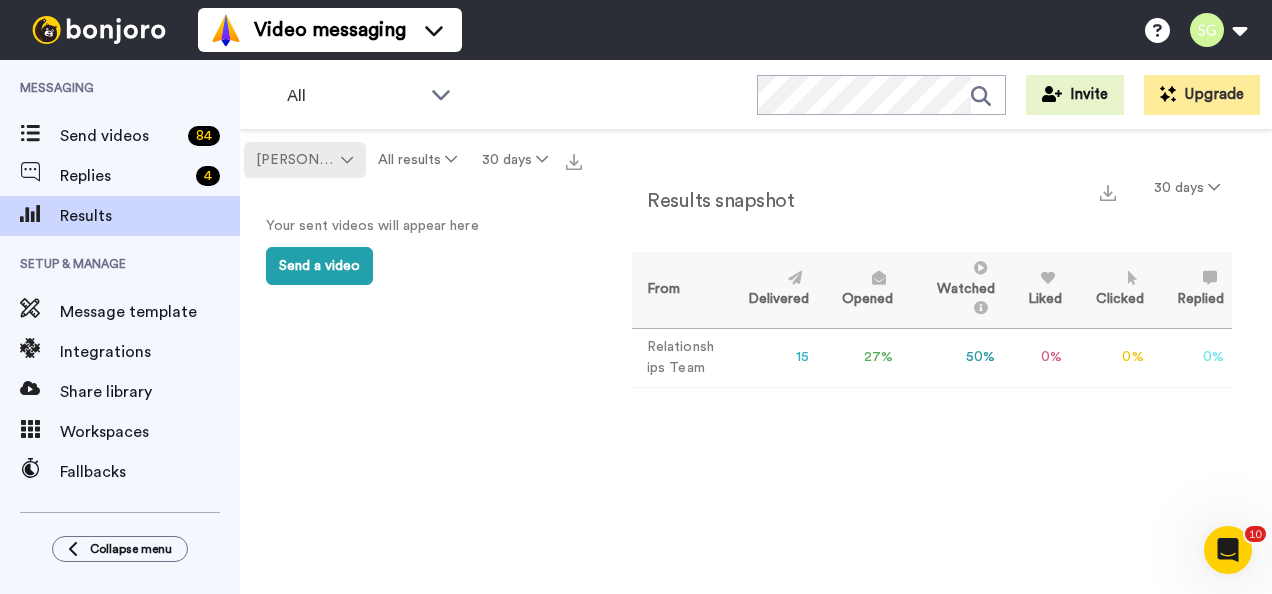 click on "[PERSON_NAME]" at bounding box center (296, 160) 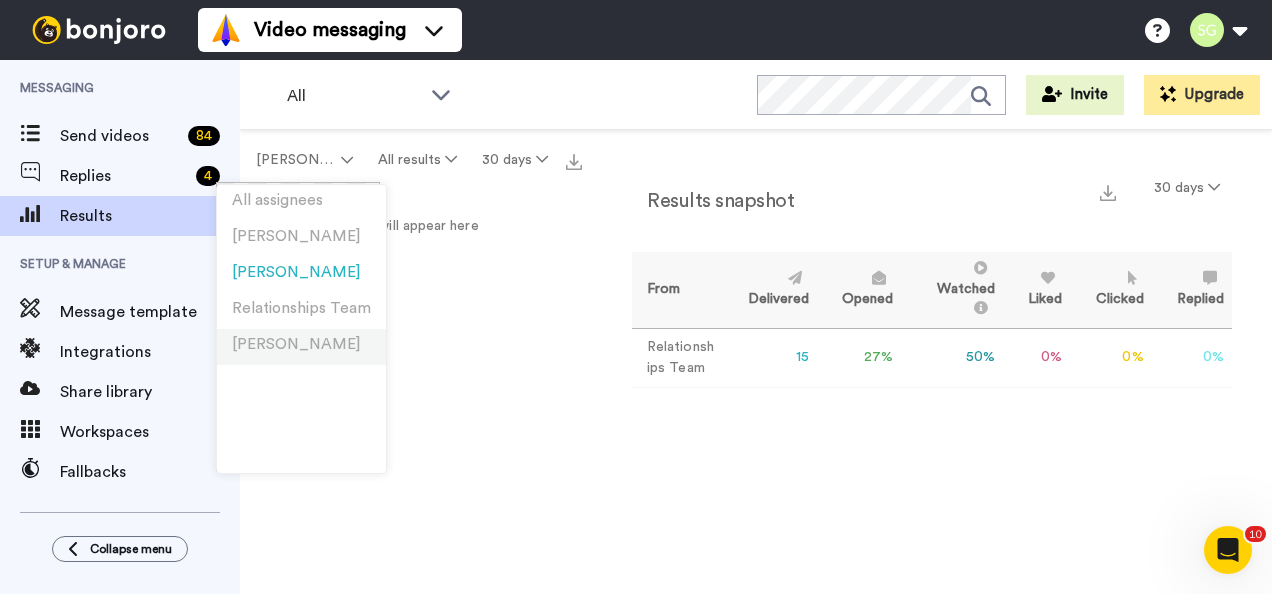 click on "[PERSON_NAME]" at bounding box center [296, 344] 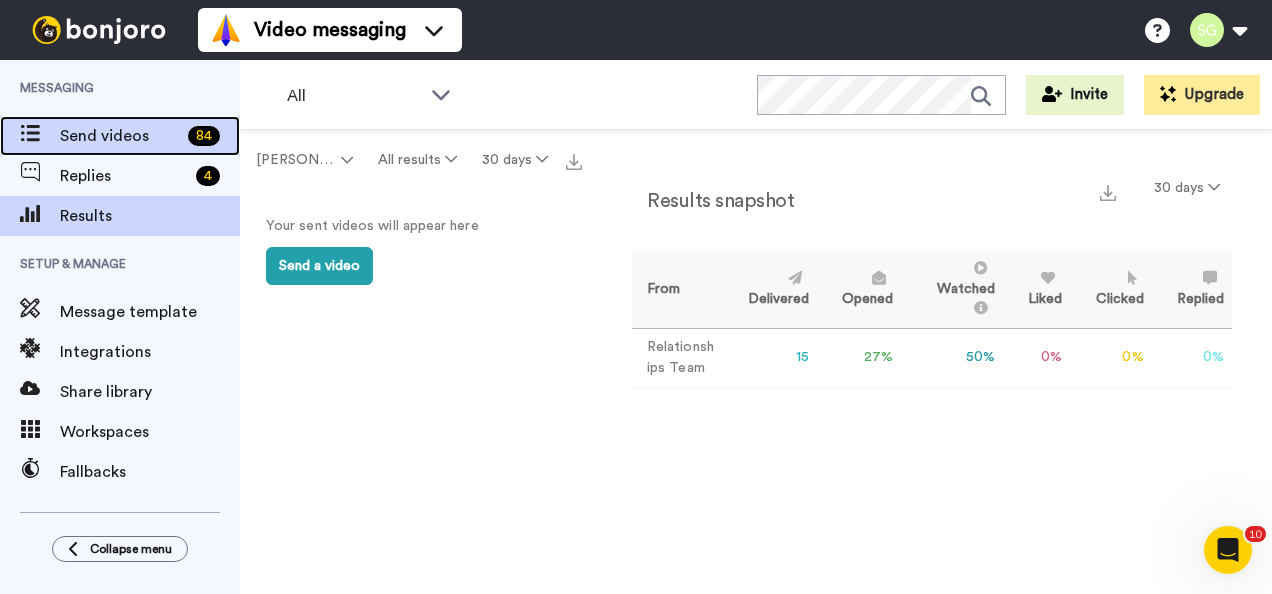 click on "Send videos" at bounding box center (120, 136) 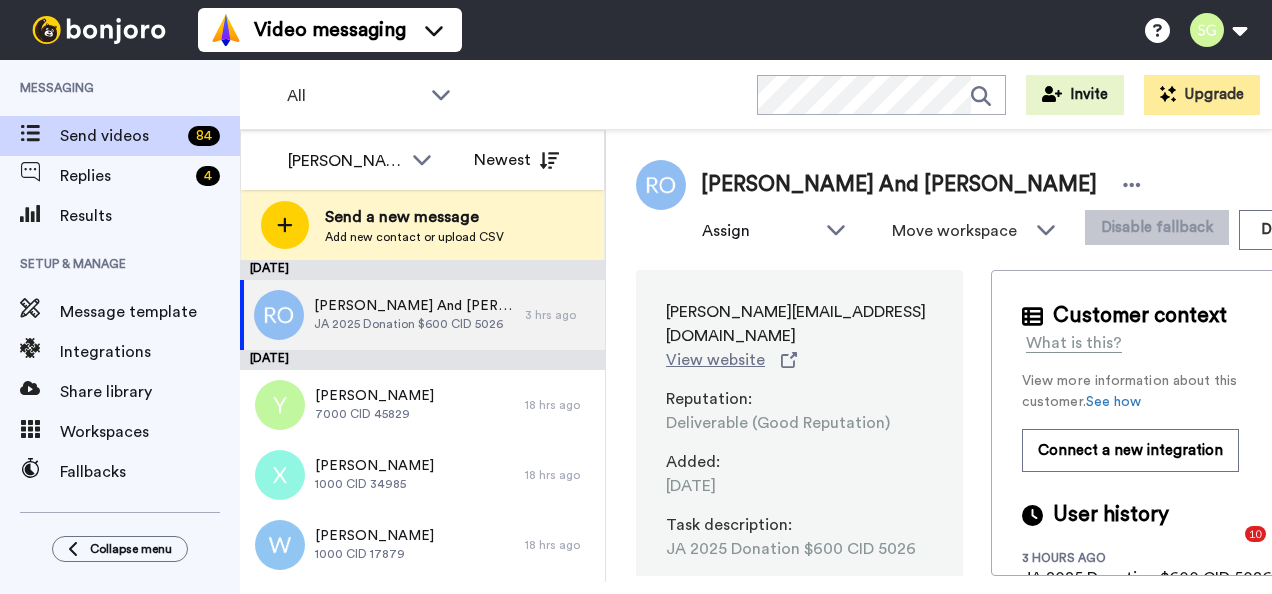 scroll, scrollTop: 0, scrollLeft: 0, axis: both 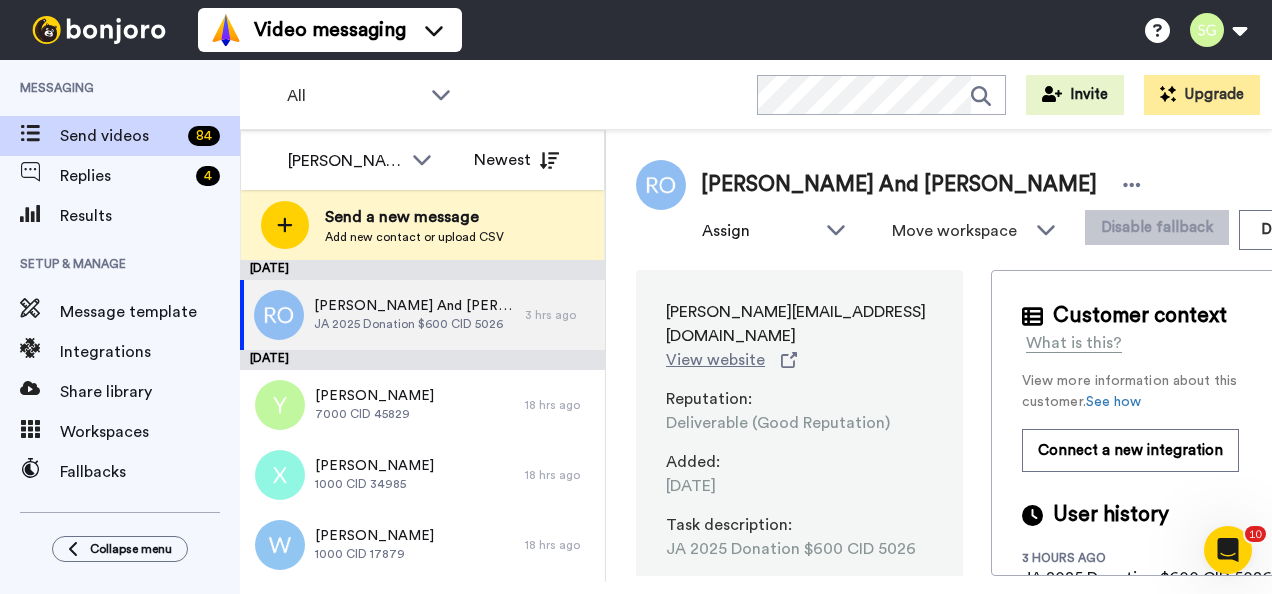 click on "Rodney And Pauline Olsen Assign Rodney Olsen Tim Long Relationships Team Sarah Gibson Move workspace WORKSPACES View all Default Task List Sarah's Migrated Workspace Sarah's Migrated Workspace + Add a new workspace Disable fallback Dismiss rodney@rodneyolsen.net View website Reputation : Deliverable (Good Reputation) Added : 16 days ago Task description : JA 2025 Donation $600 CID 5026 Assigned to: Tim Record   Pro tip   - Send a group message with roll-ups Record from your phone! Try our app today Customer context What is this? View more information about this customer.   See how Connect a new integration User history 3 hours ago JA 2025 Donation $600 CID 5026 16 days ago Created by Relationships Team 7 months ago 250 11 months ago By  Rodney 07/04/2024 11 months ago Created by Rodney Olsen 1 year ago By  Wayne 06/20/2024 1 year ago 250 from 18th June 1 year ago 250 1 year ago Created by Rodney Olsen 1 year ago Created by Rodney Olsen 1 year ago Created by Rodney Olsen 1 year ago By  Lauren 03/26/2024 5026" at bounding box center (985, 356) 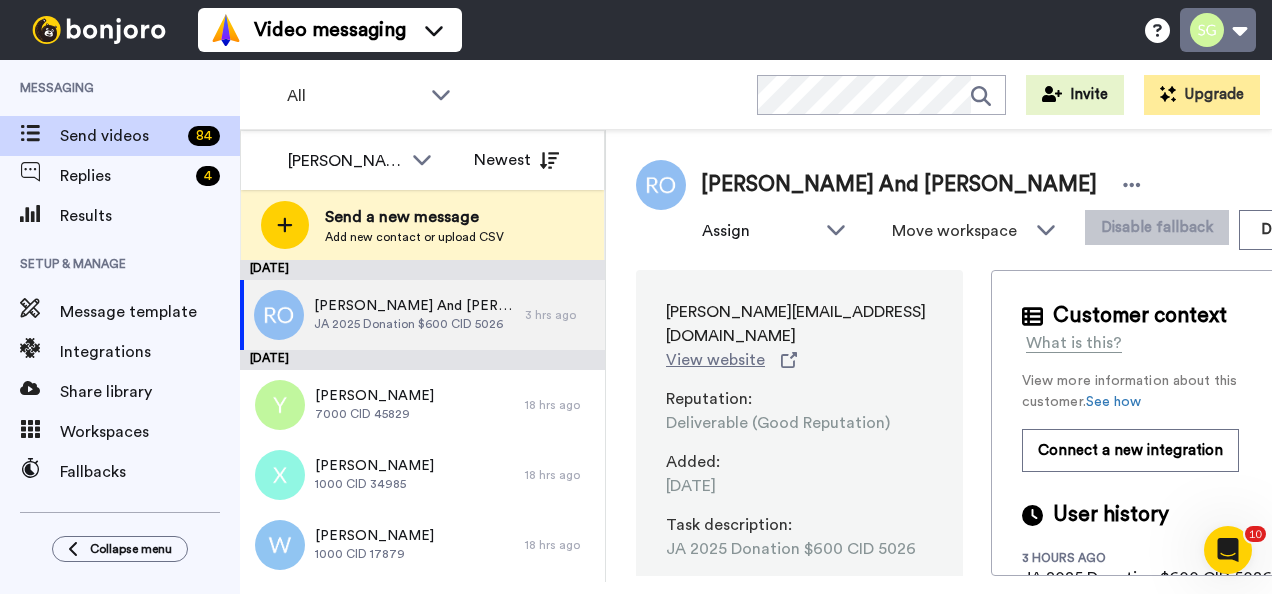 click at bounding box center (1218, 30) 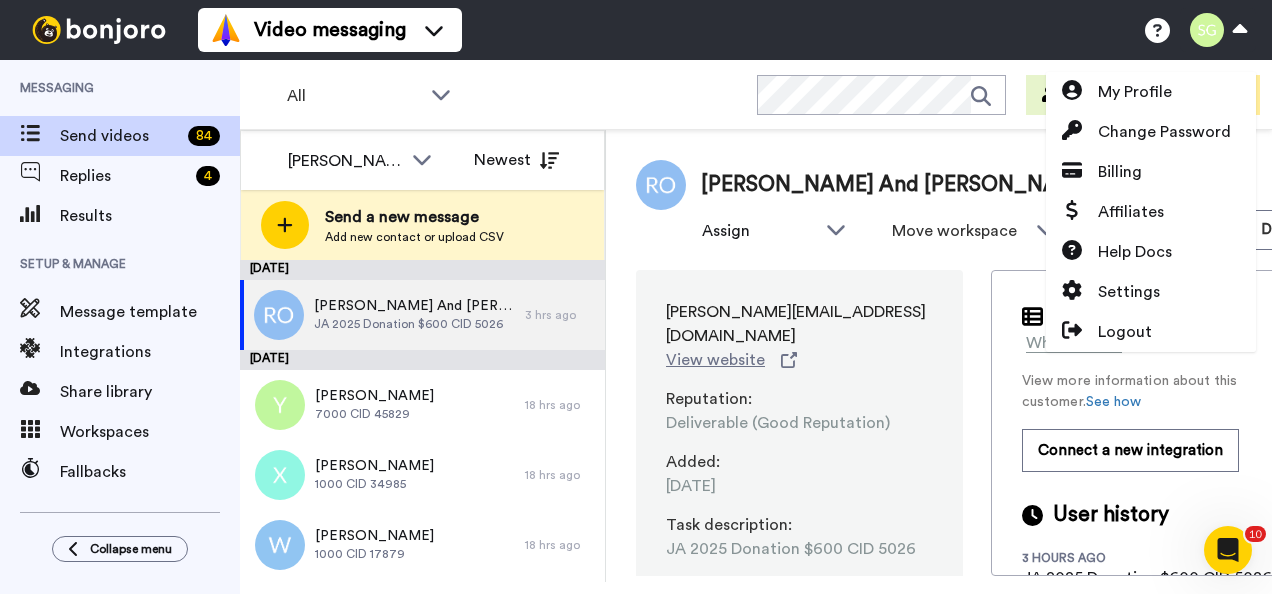 click on "Video messaging Switch to Video messaging Testimonials Settings Discover Help & Support Case studies Bonjoro Tools   Help docs   Settings My Profile Change Password Billing Affiliates Help Docs Settings Logout" at bounding box center [735, 30] 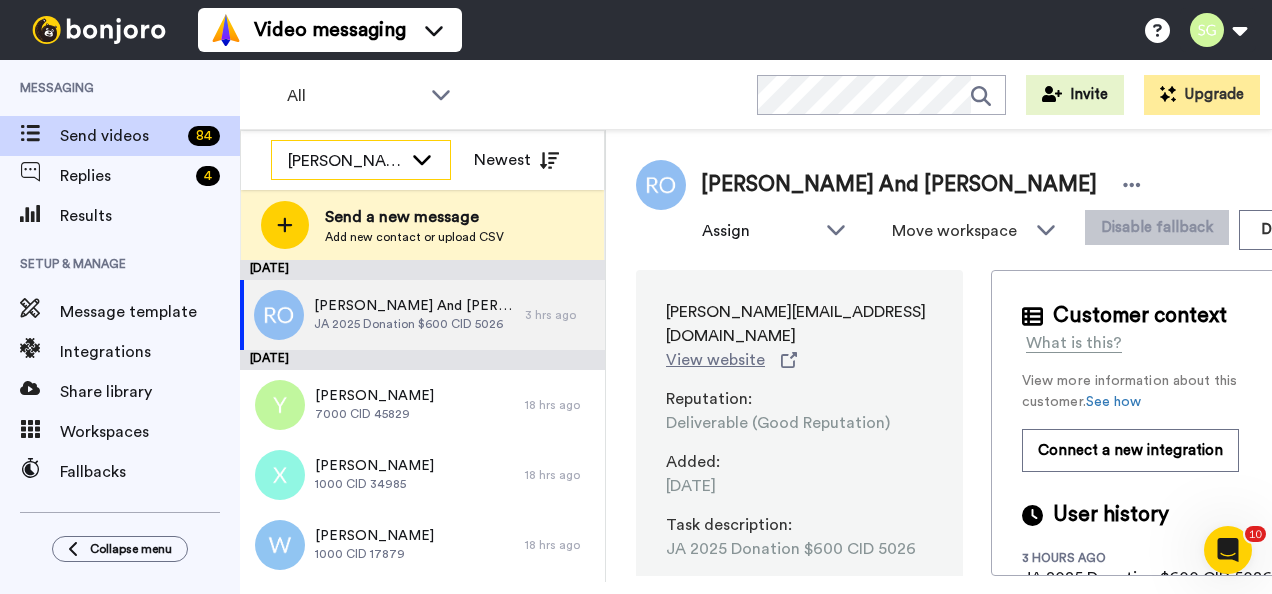 click on "[PERSON_NAME]" at bounding box center (345, 161) 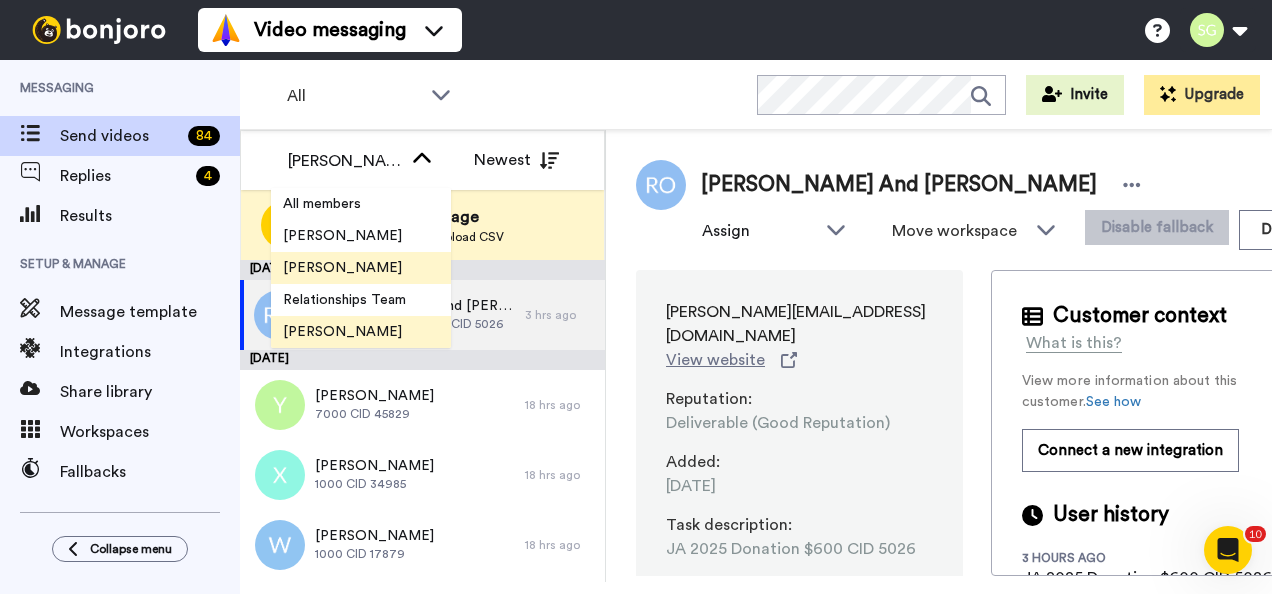 click on "[PERSON_NAME]" at bounding box center (361, 332) 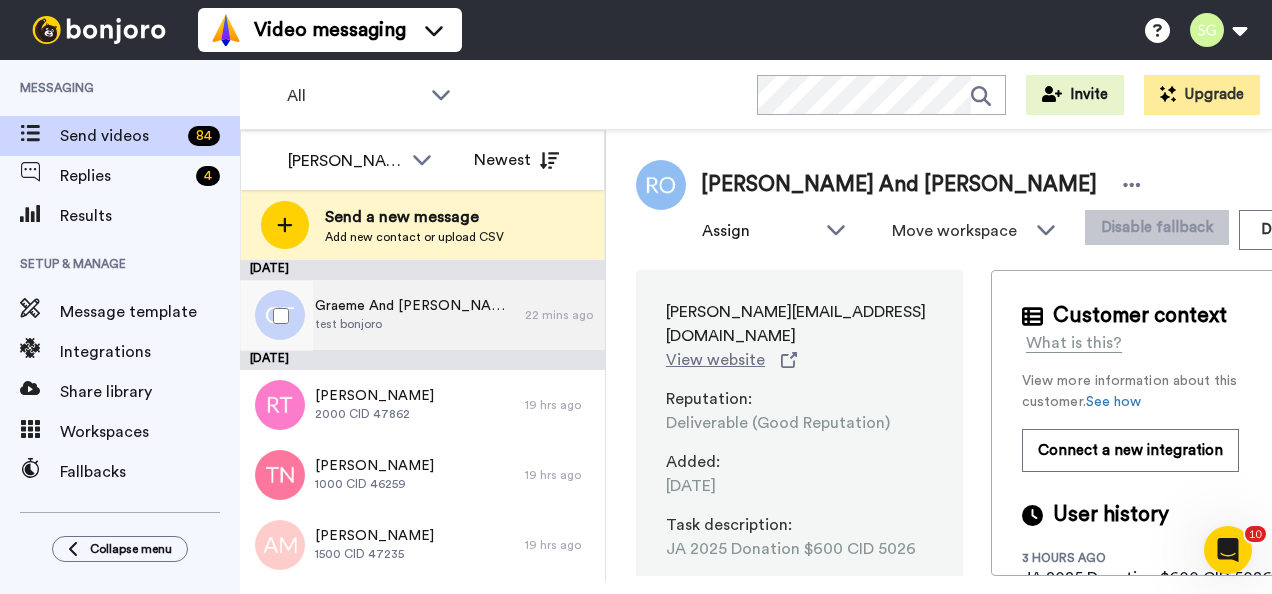 click on "Graeme And Fiona Turner test bonjoro" at bounding box center (382, 315) 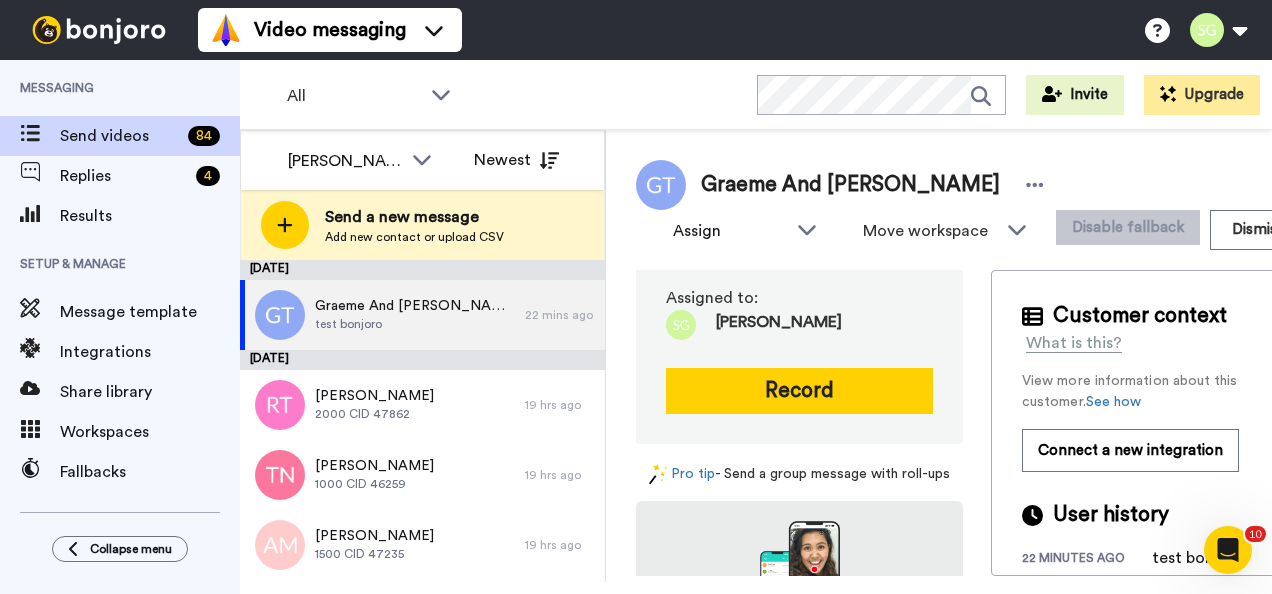 scroll, scrollTop: 0, scrollLeft: 0, axis: both 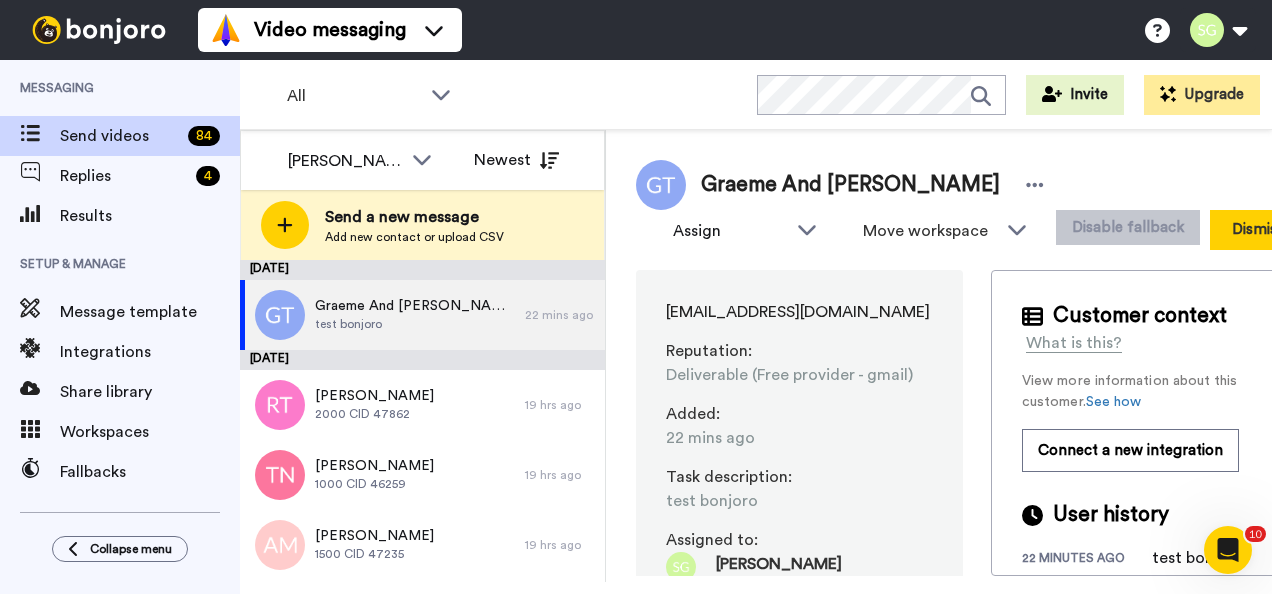 click on "Dismiss" at bounding box center [1258, 230] 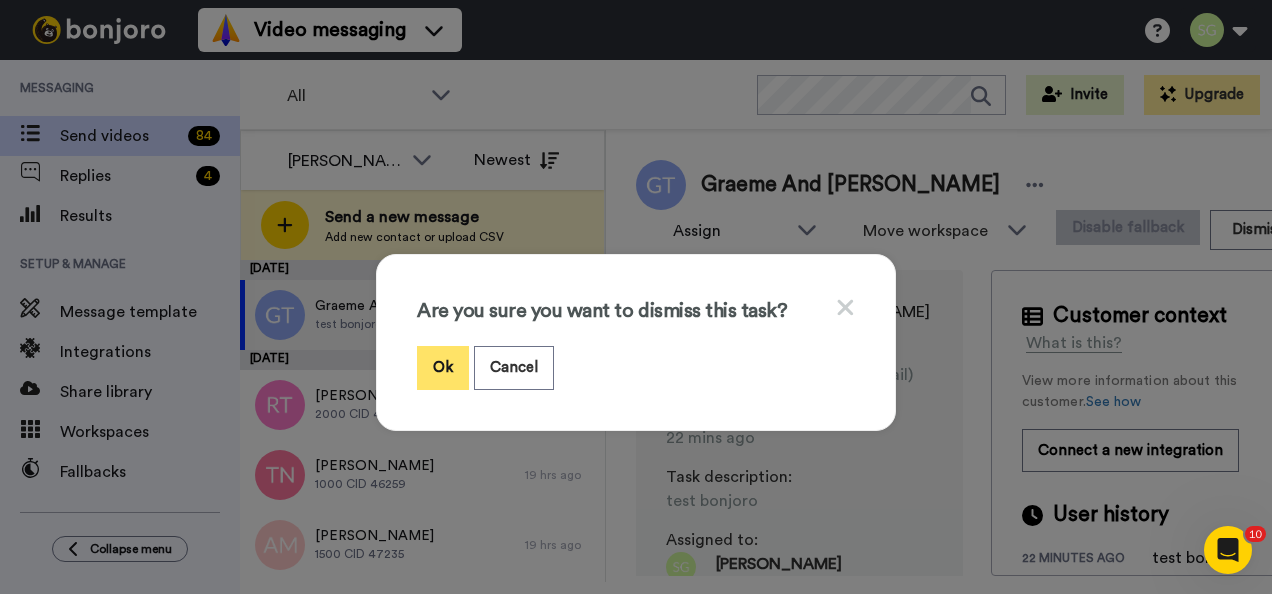 click on "Ok" at bounding box center [443, 367] 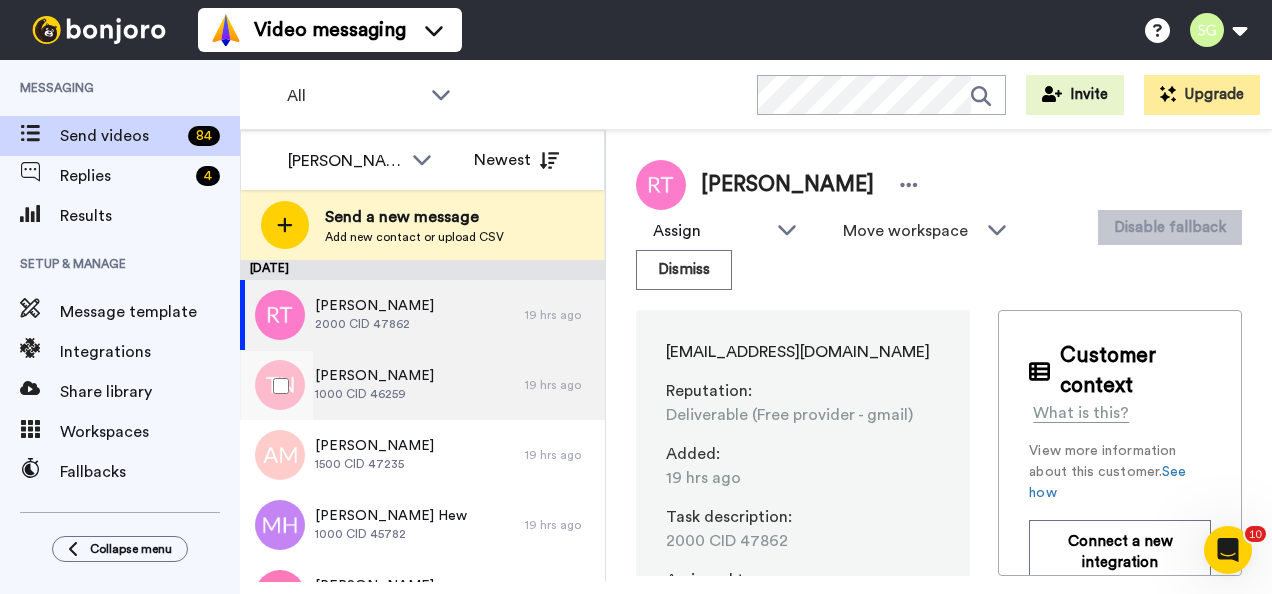 click on "Thomas Neve 1000  CID 46259" at bounding box center (382, 385) 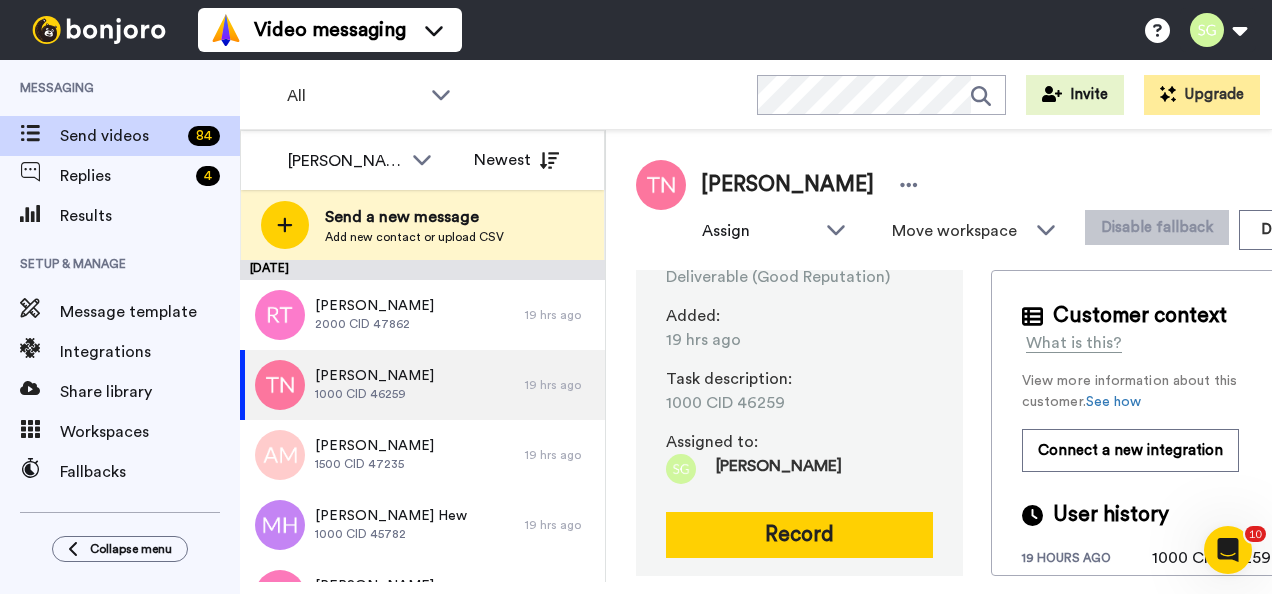 scroll, scrollTop: 146, scrollLeft: 0, axis: vertical 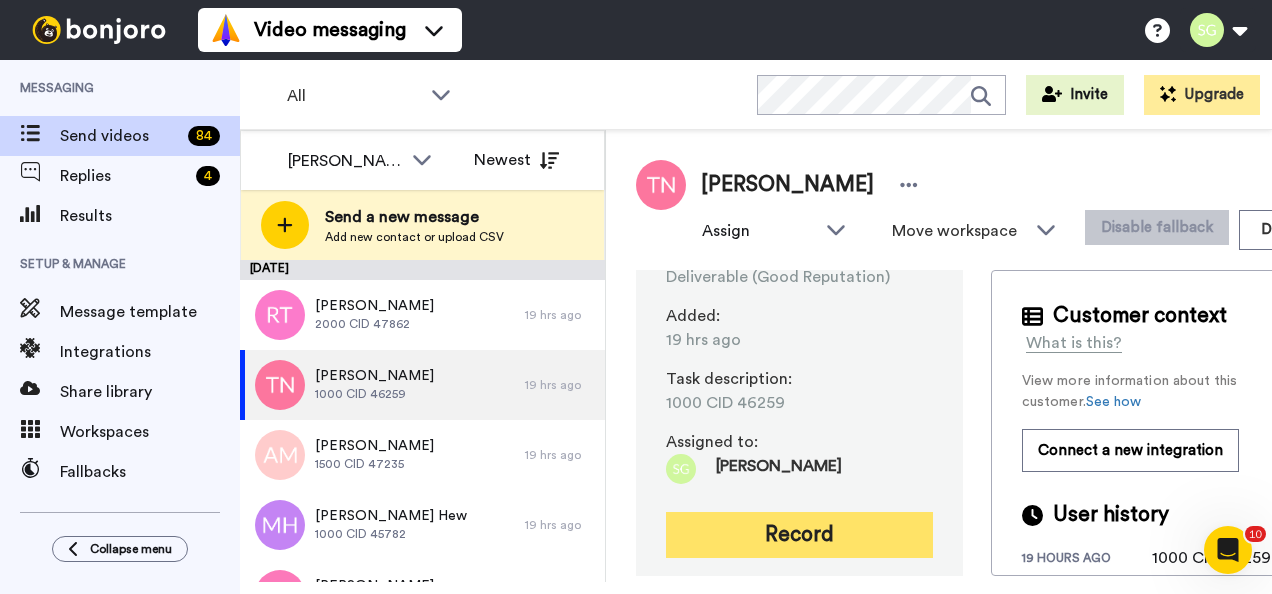 click on "Record" at bounding box center (799, 535) 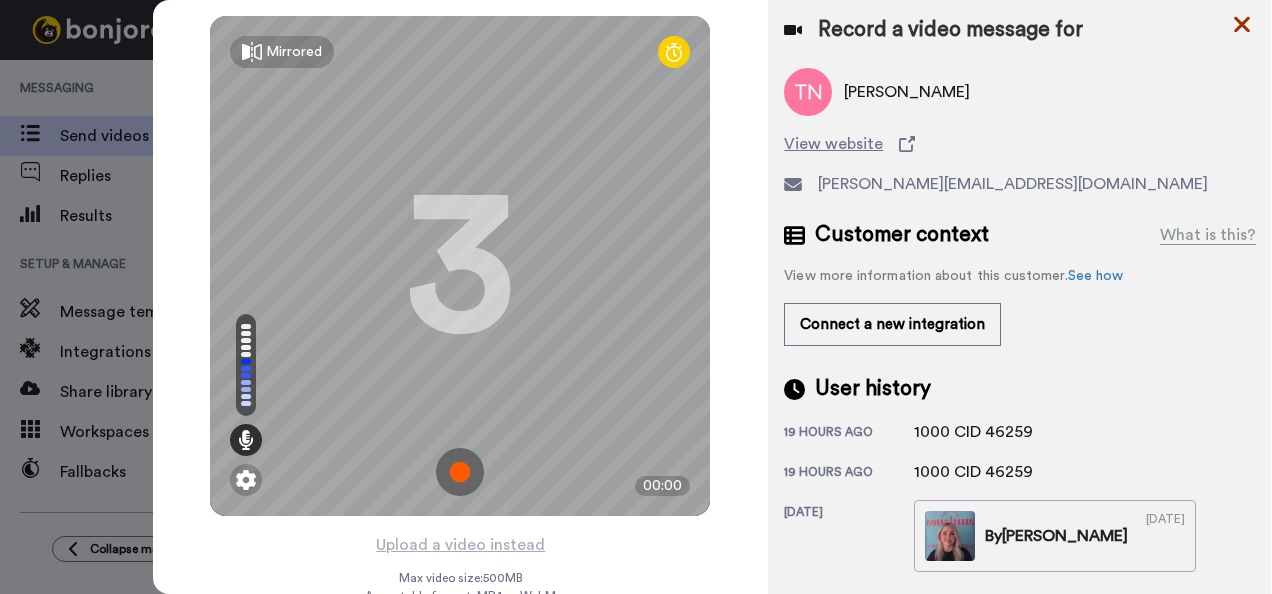 click 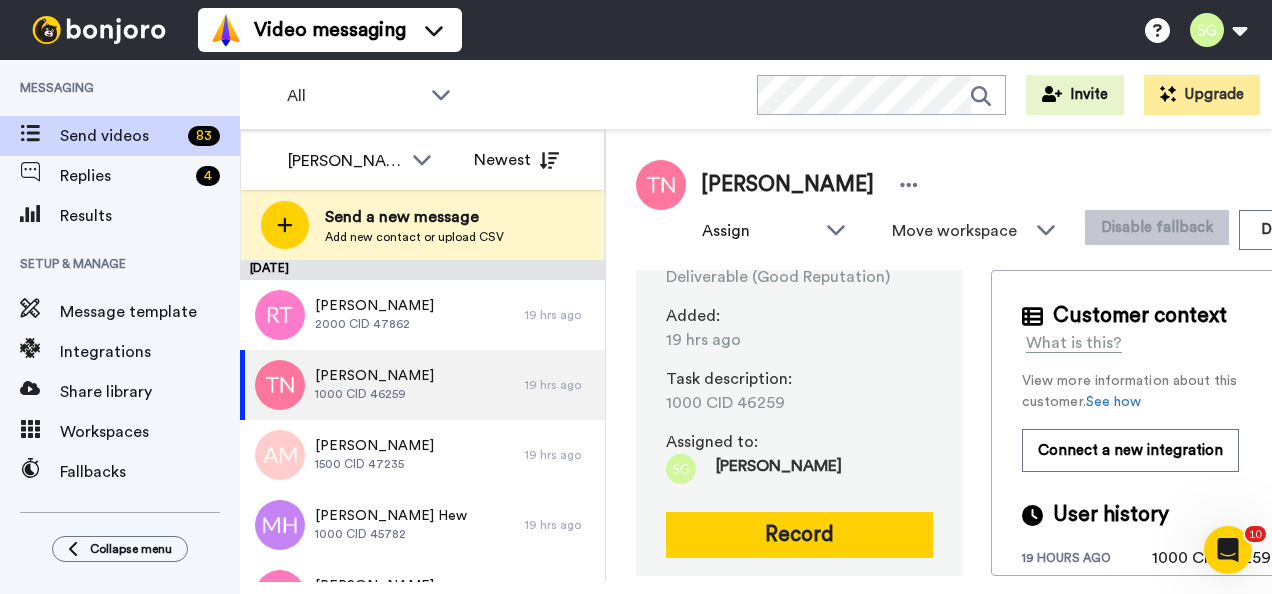 scroll, scrollTop: 0, scrollLeft: 0, axis: both 